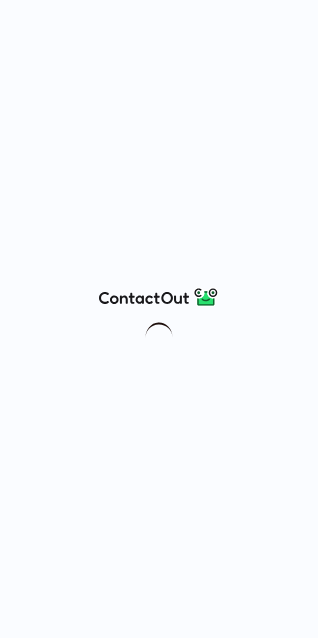 scroll, scrollTop: 0, scrollLeft: 0, axis: both 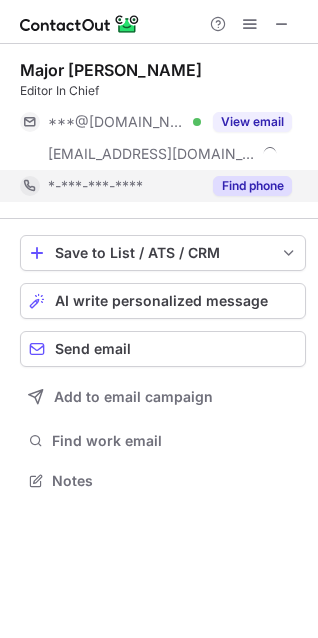 click on "Find phone" at bounding box center [252, 186] 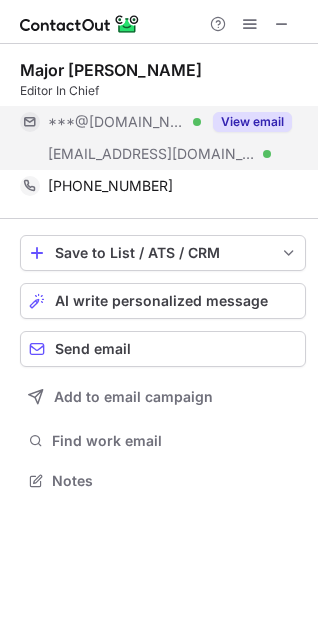 click on "View email" at bounding box center [252, 122] 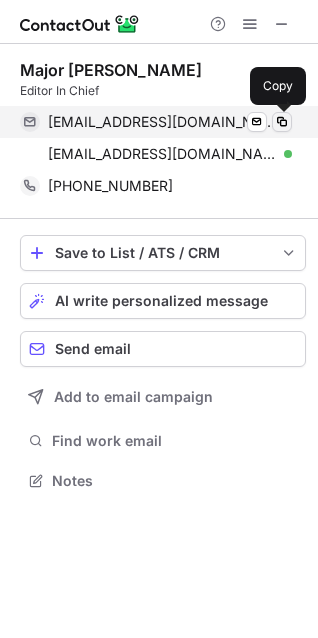 click at bounding box center (282, 122) 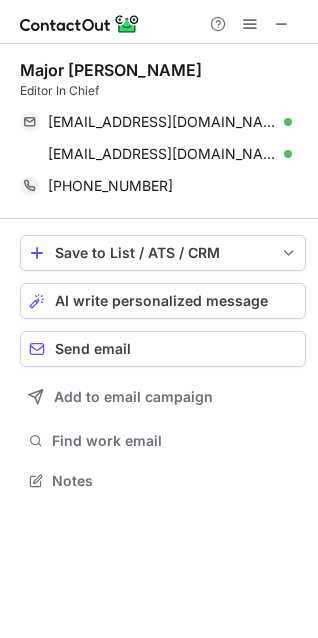 type 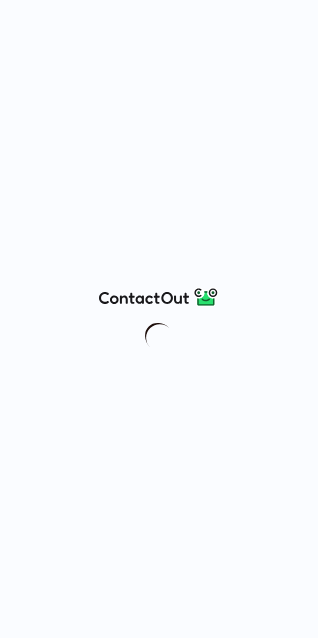 scroll, scrollTop: 0, scrollLeft: 0, axis: both 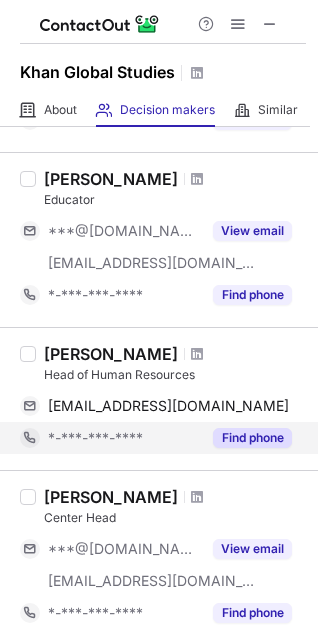 click on "Find phone" at bounding box center [252, 438] 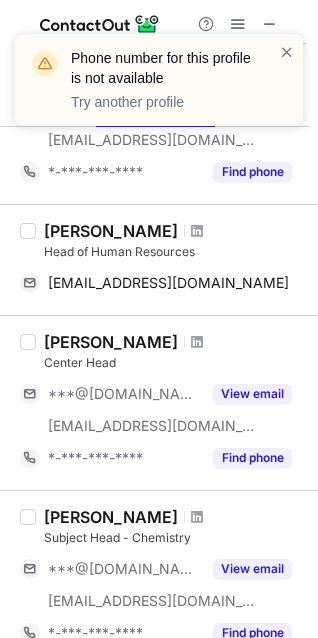 scroll, scrollTop: 680, scrollLeft: 0, axis: vertical 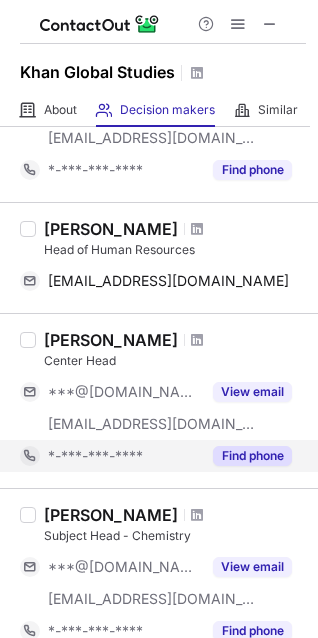 click on "Find phone" at bounding box center [252, 456] 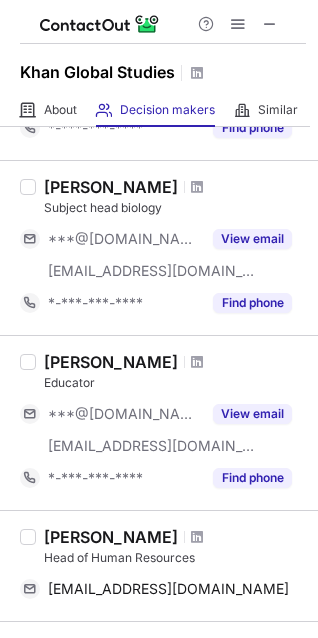 scroll, scrollTop: 0, scrollLeft: 0, axis: both 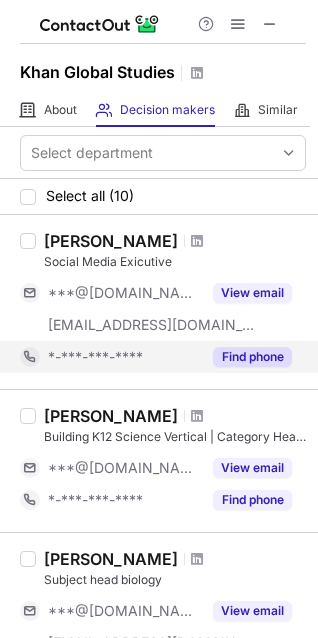 click on "Find phone" at bounding box center [252, 357] 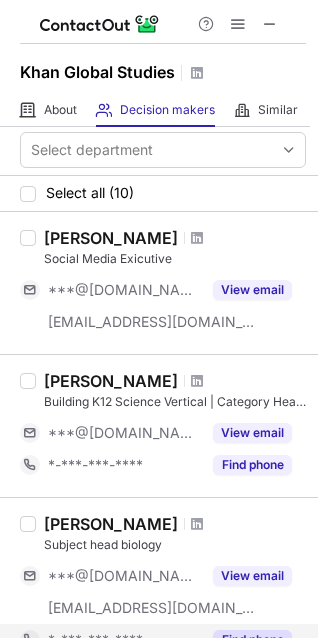 scroll, scrollTop: 0, scrollLeft: 0, axis: both 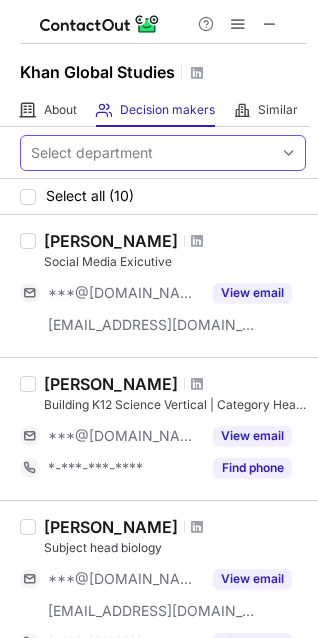 click on "Select department" at bounding box center (147, 153) 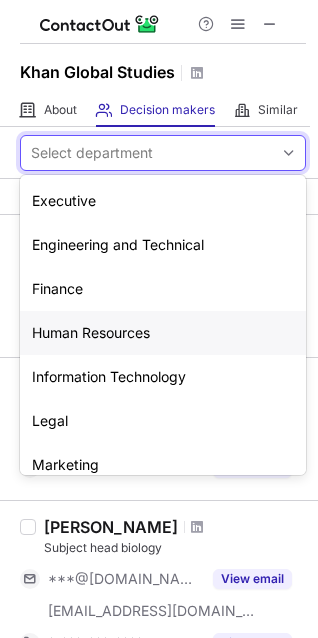 click on "Human Resources" at bounding box center [163, 333] 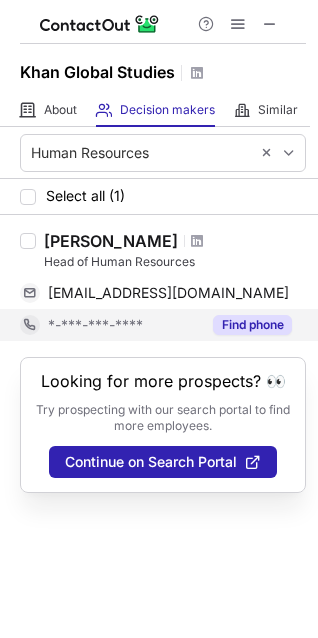 click on "Find phone" at bounding box center [252, 325] 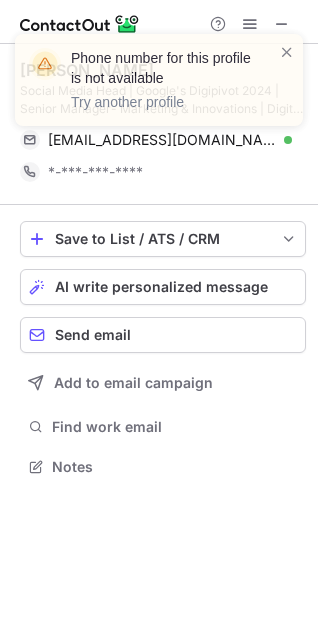 scroll, scrollTop: 10, scrollLeft: 10, axis: both 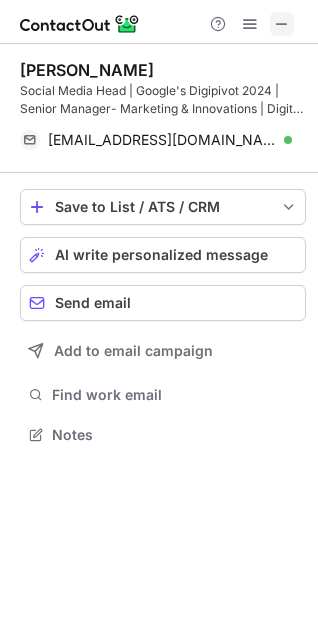 click at bounding box center (282, 24) 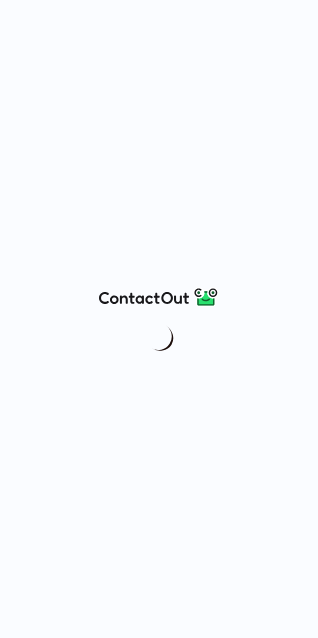 scroll, scrollTop: 0, scrollLeft: 0, axis: both 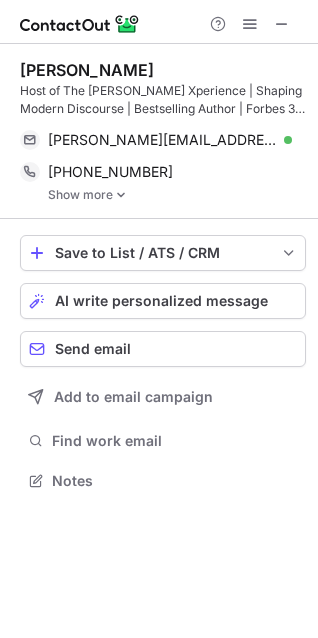 click on "Show more" at bounding box center [177, 195] 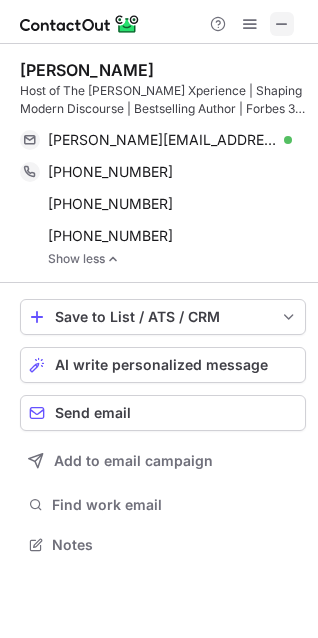 click at bounding box center [282, 24] 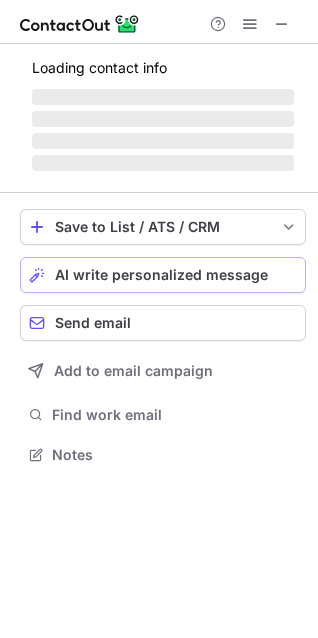 scroll, scrollTop: 441, scrollLeft: 318, axis: both 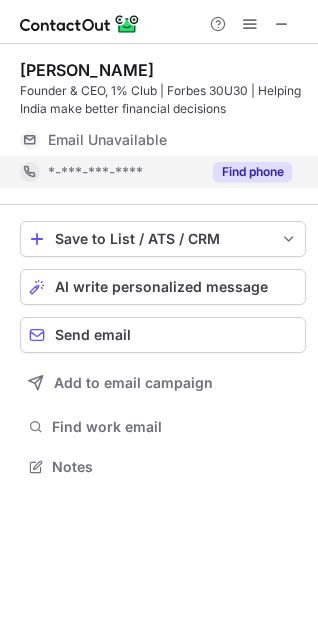 click on "Find phone" at bounding box center [246, 172] 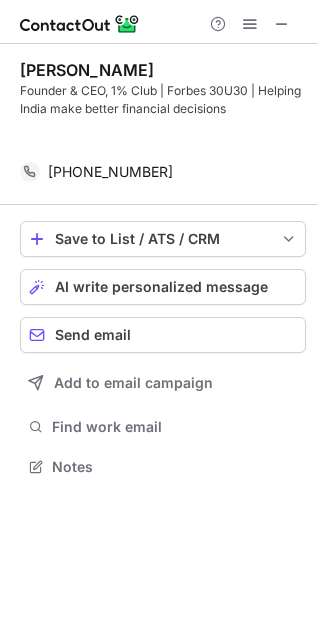 scroll, scrollTop: 421, scrollLeft: 318, axis: both 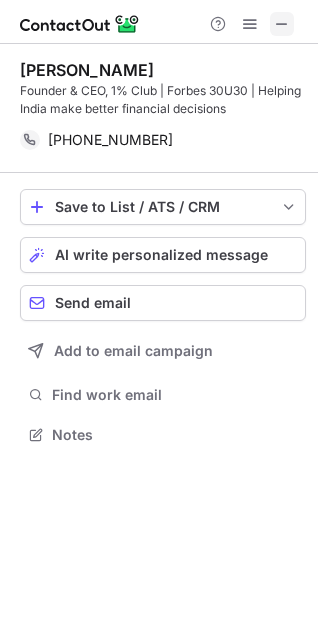 click at bounding box center [282, 24] 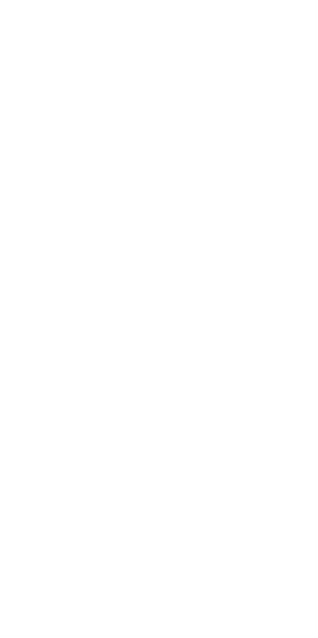 scroll, scrollTop: 0, scrollLeft: 0, axis: both 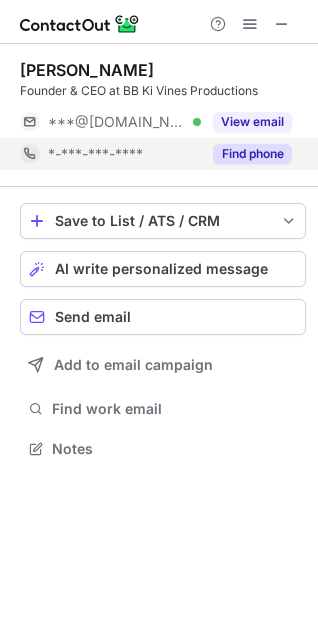 click on "Find phone" at bounding box center (252, 154) 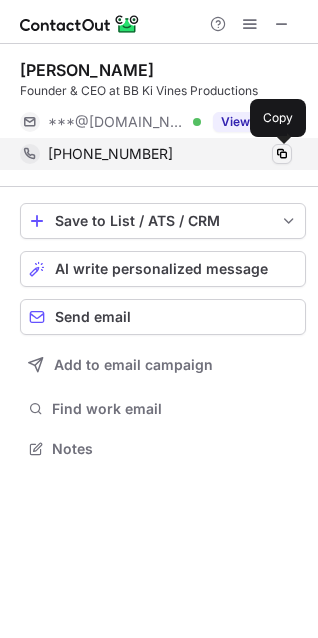 click at bounding box center [282, 154] 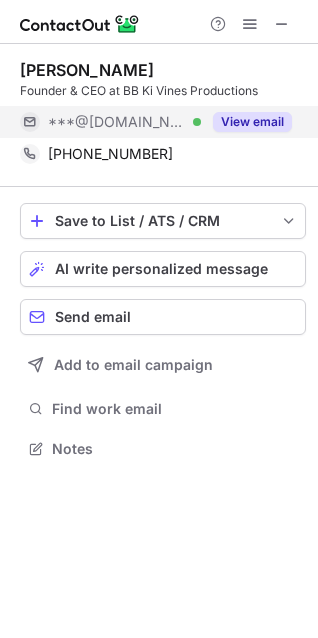 click on "View email" at bounding box center [252, 122] 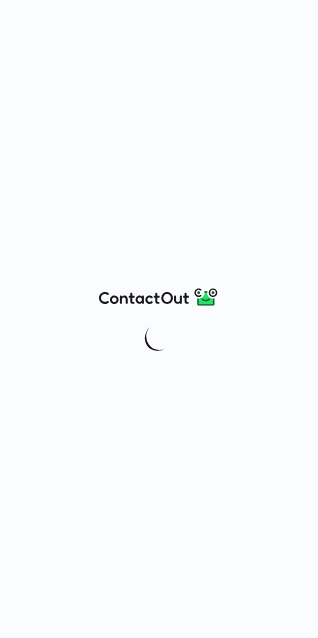 scroll, scrollTop: 0, scrollLeft: 0, axis: both 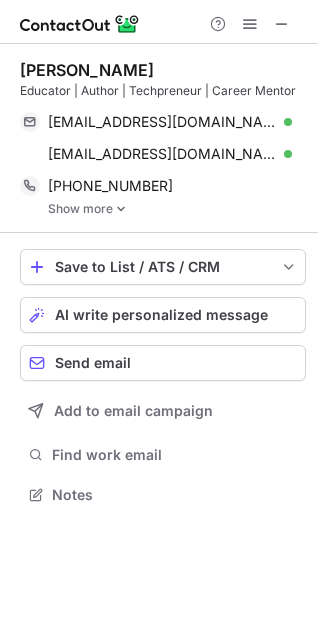 click on "Show more" at bounding box center (177, 209) 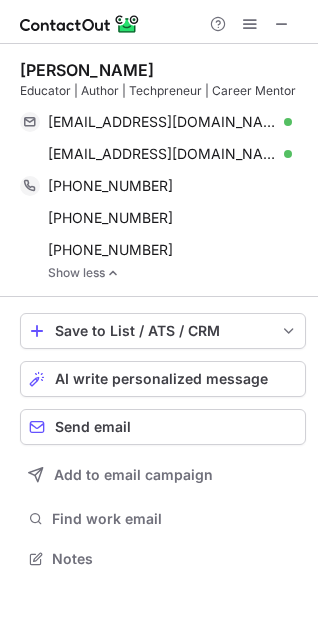 scroll, scrollTop: 10, scrollLeft: 10, axis: both 